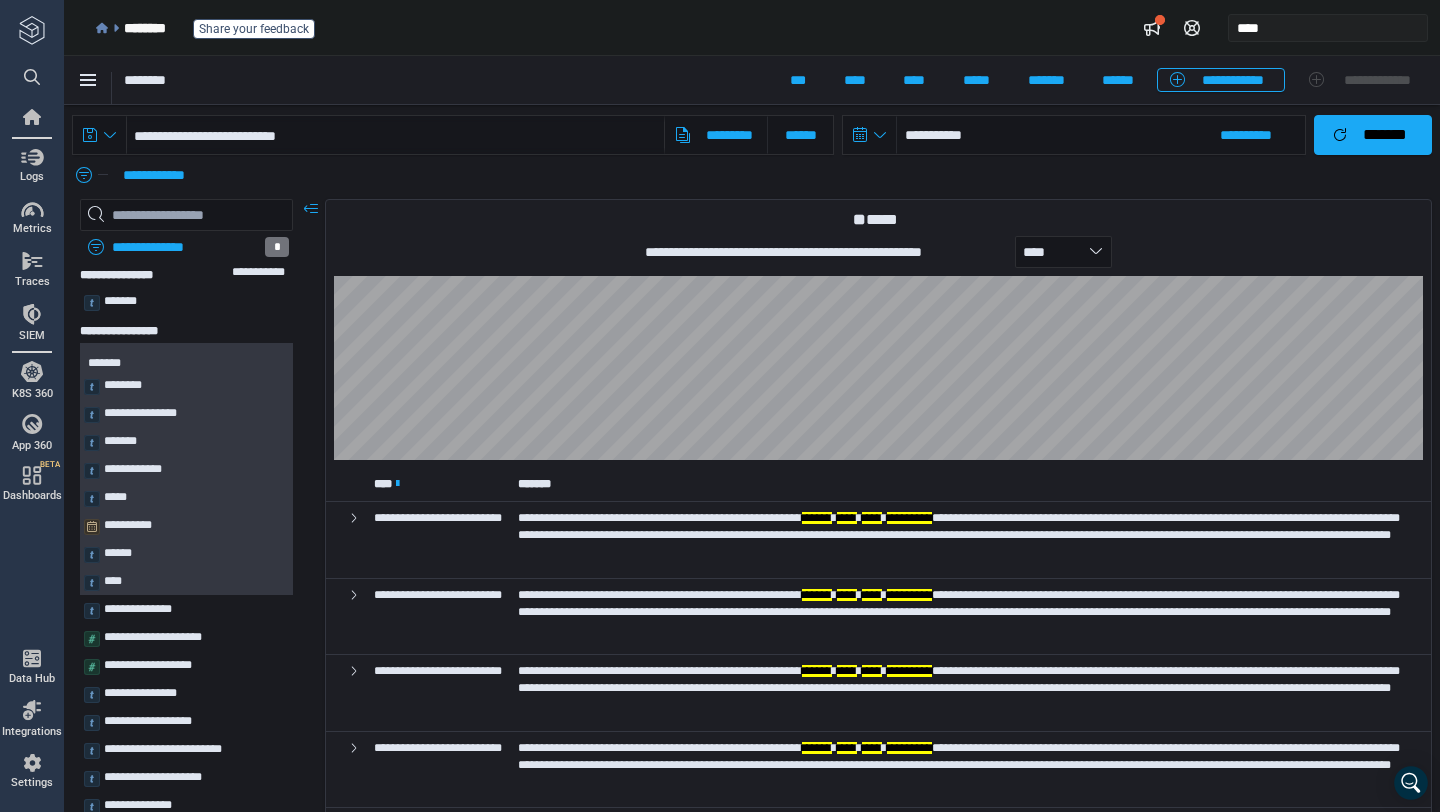 scroll, scrollTop: 0, scrollLeft: 0, axis: both 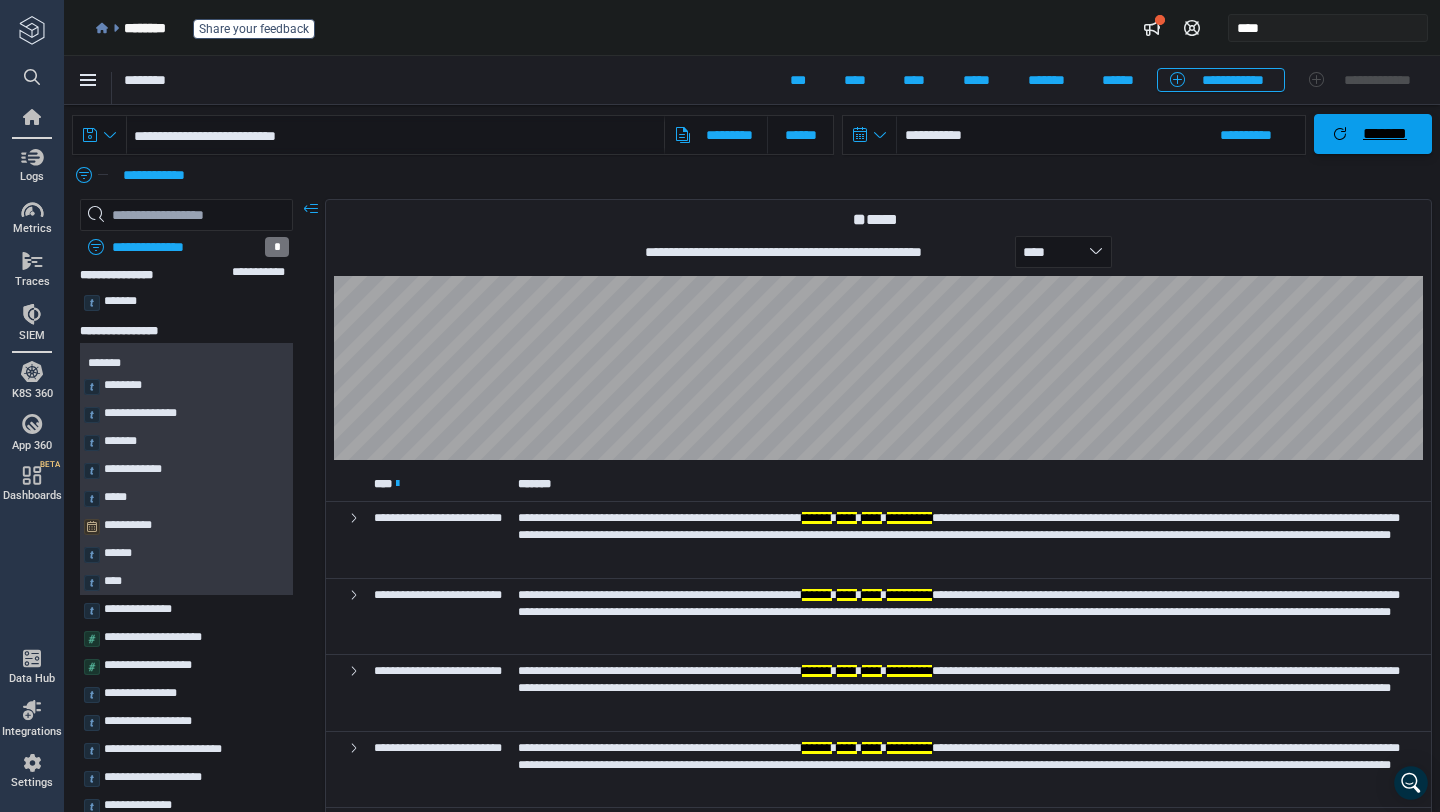 click 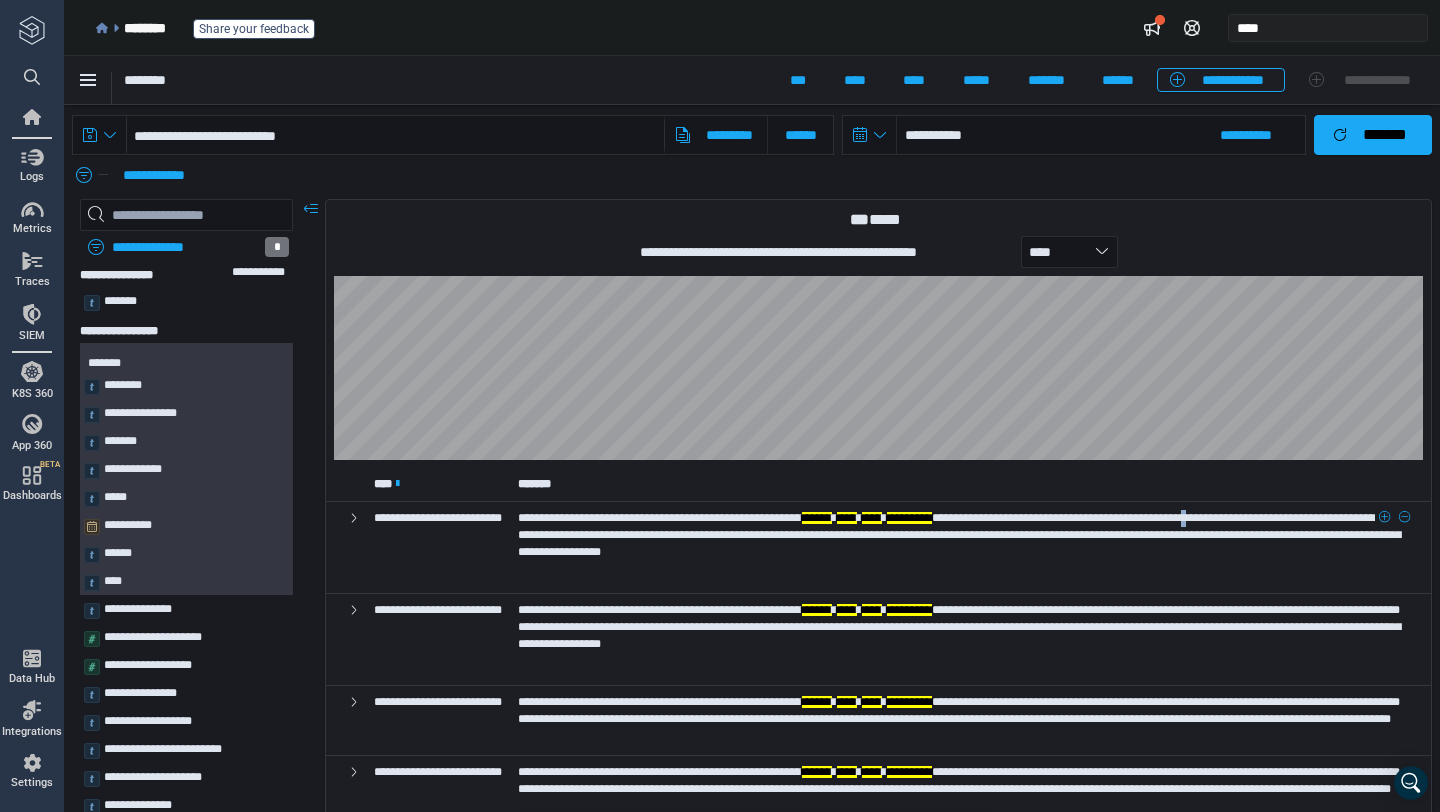 click on "**********" at bounding box center [959, 535] 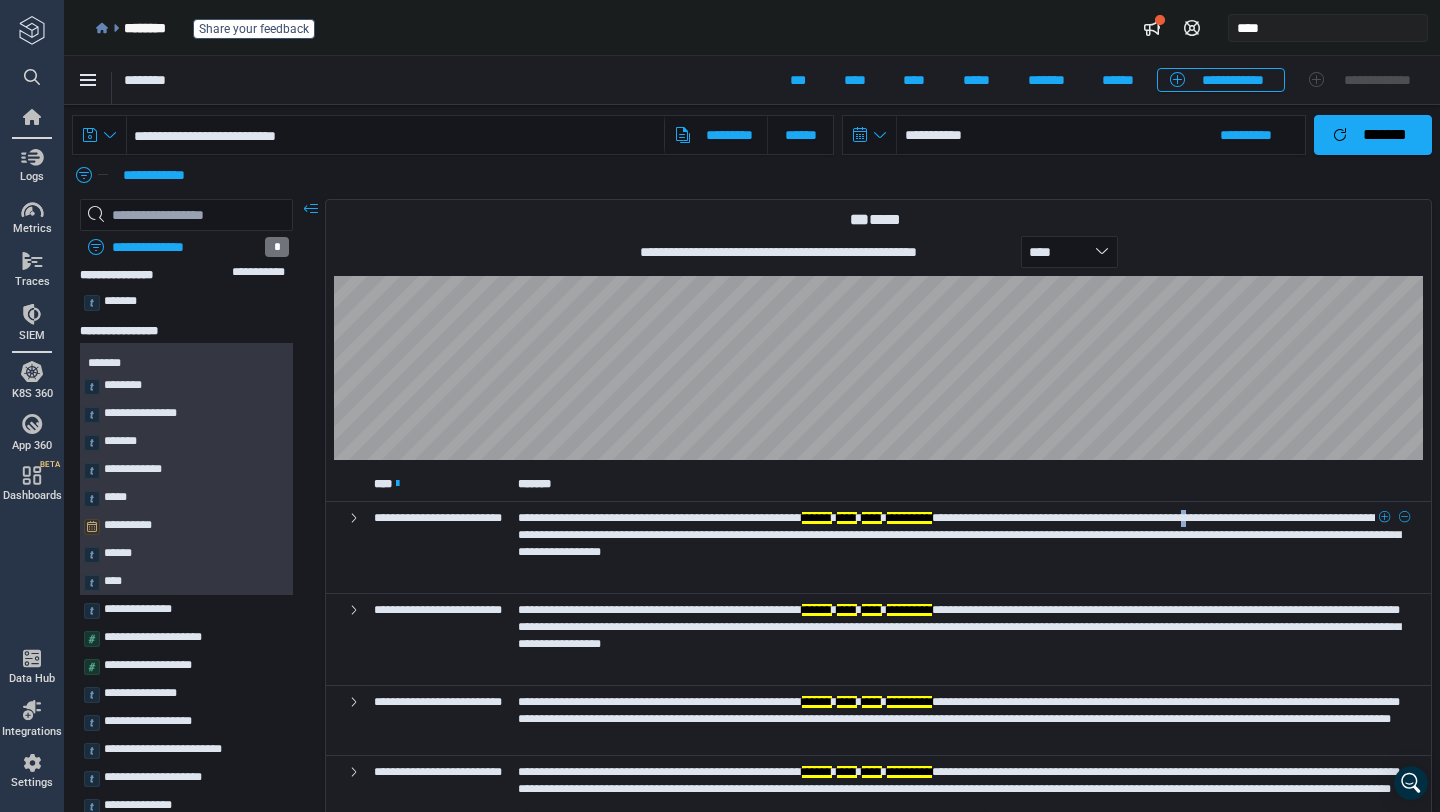 click on "**********" at bounding box center [959, 535] 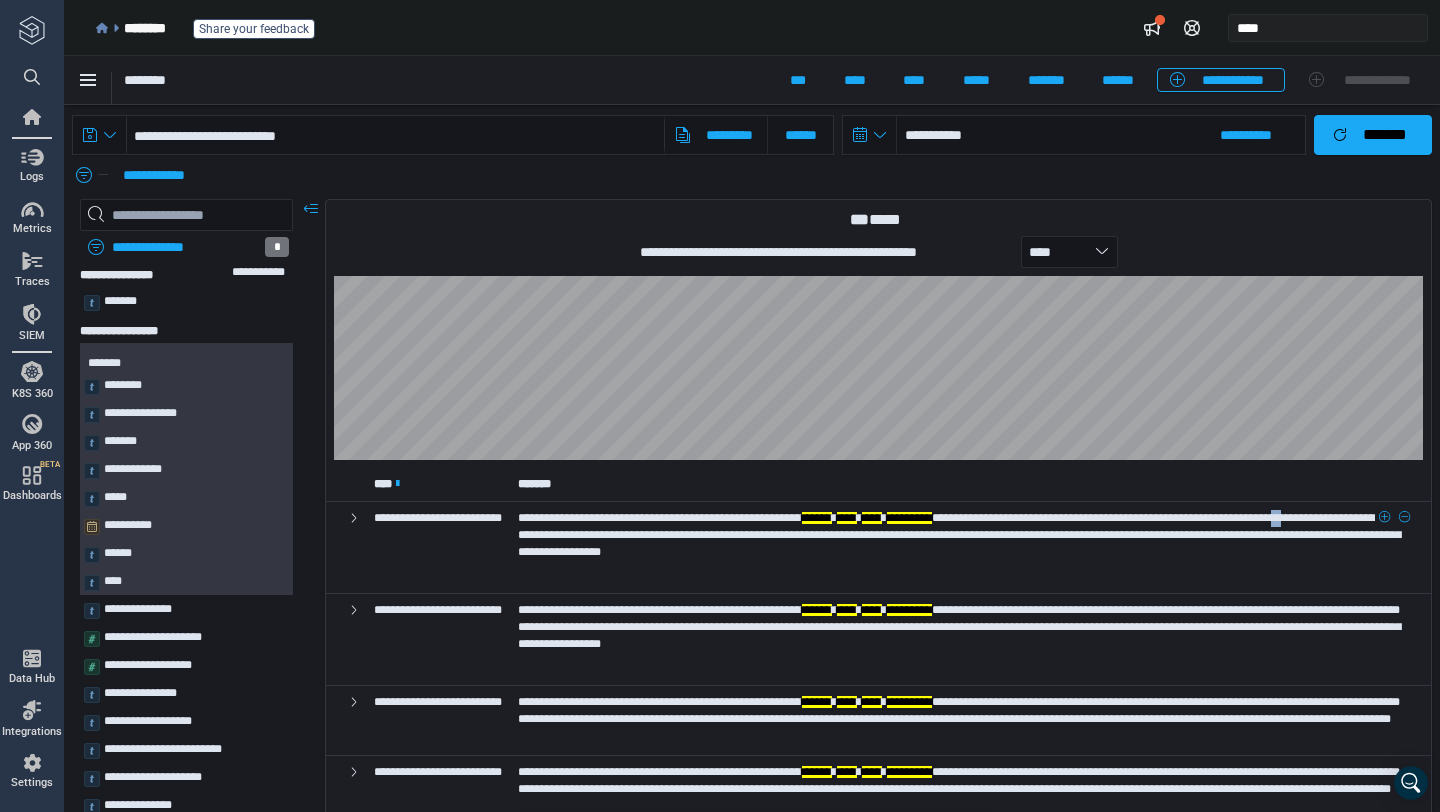 drag, startPoint x: 840, startPoint y: 535, endPoint x: 852, endPoint y: 537, distance: 12.165525 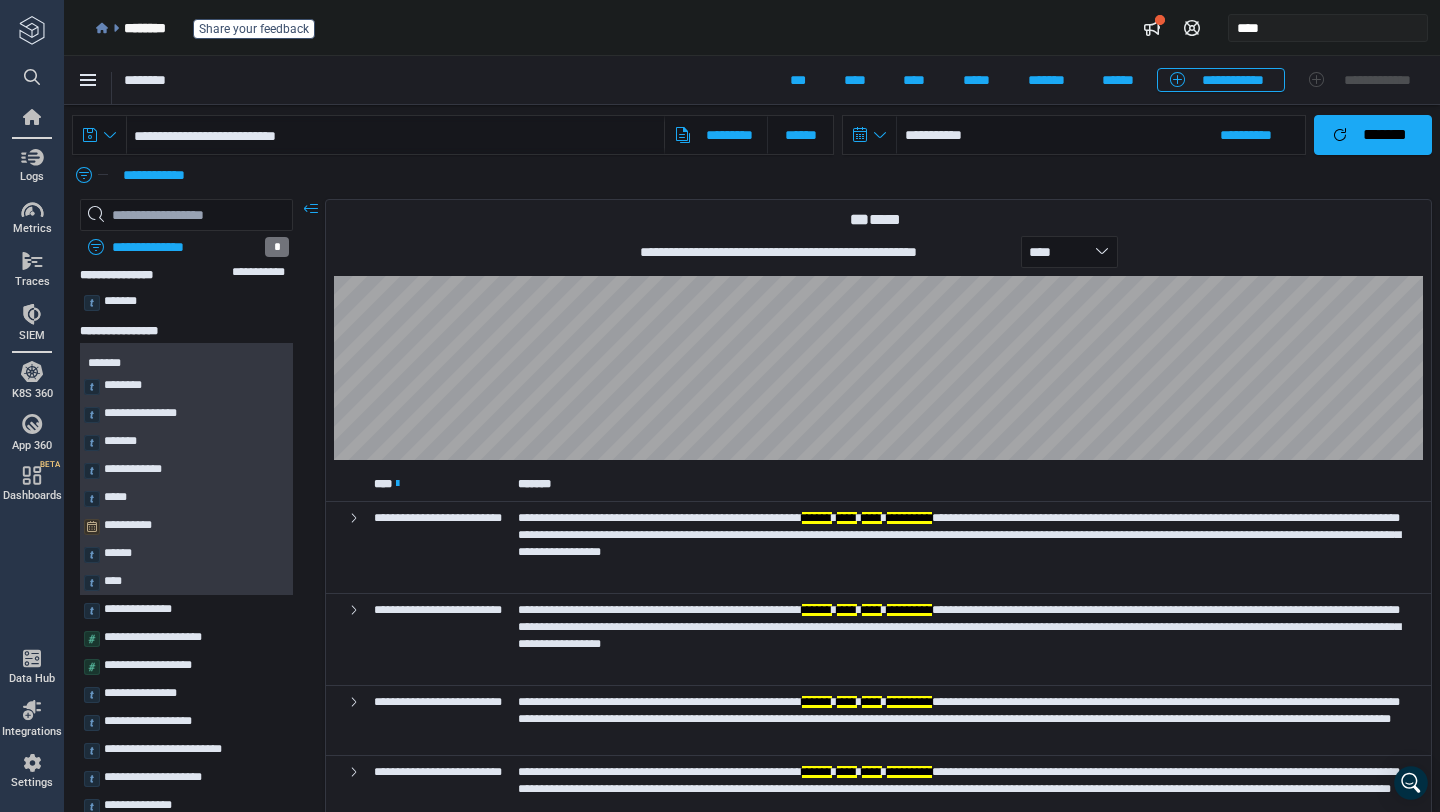 click on "**********" at bounding box center [770, 175] 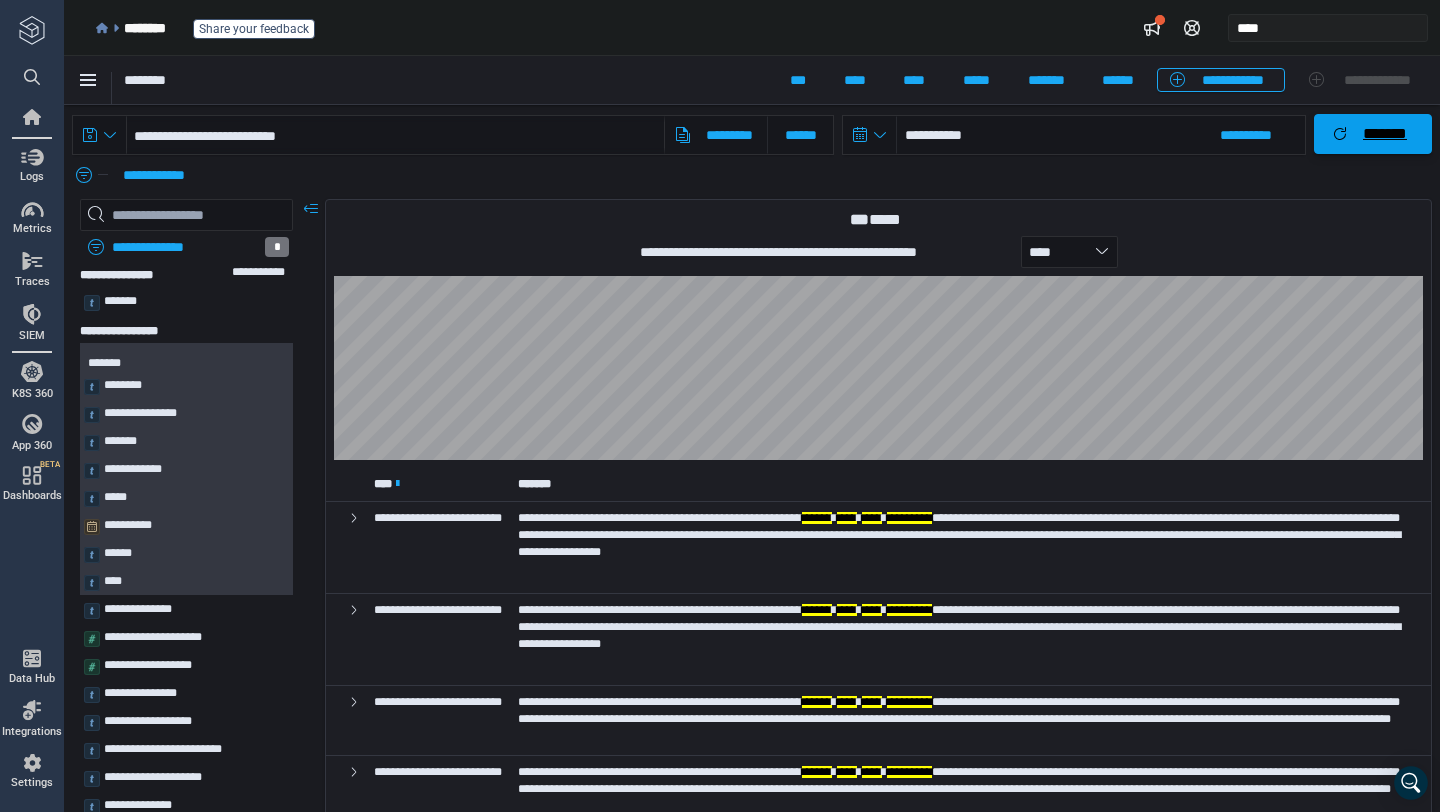 click on "*******" at bounding box center (1385, 134) 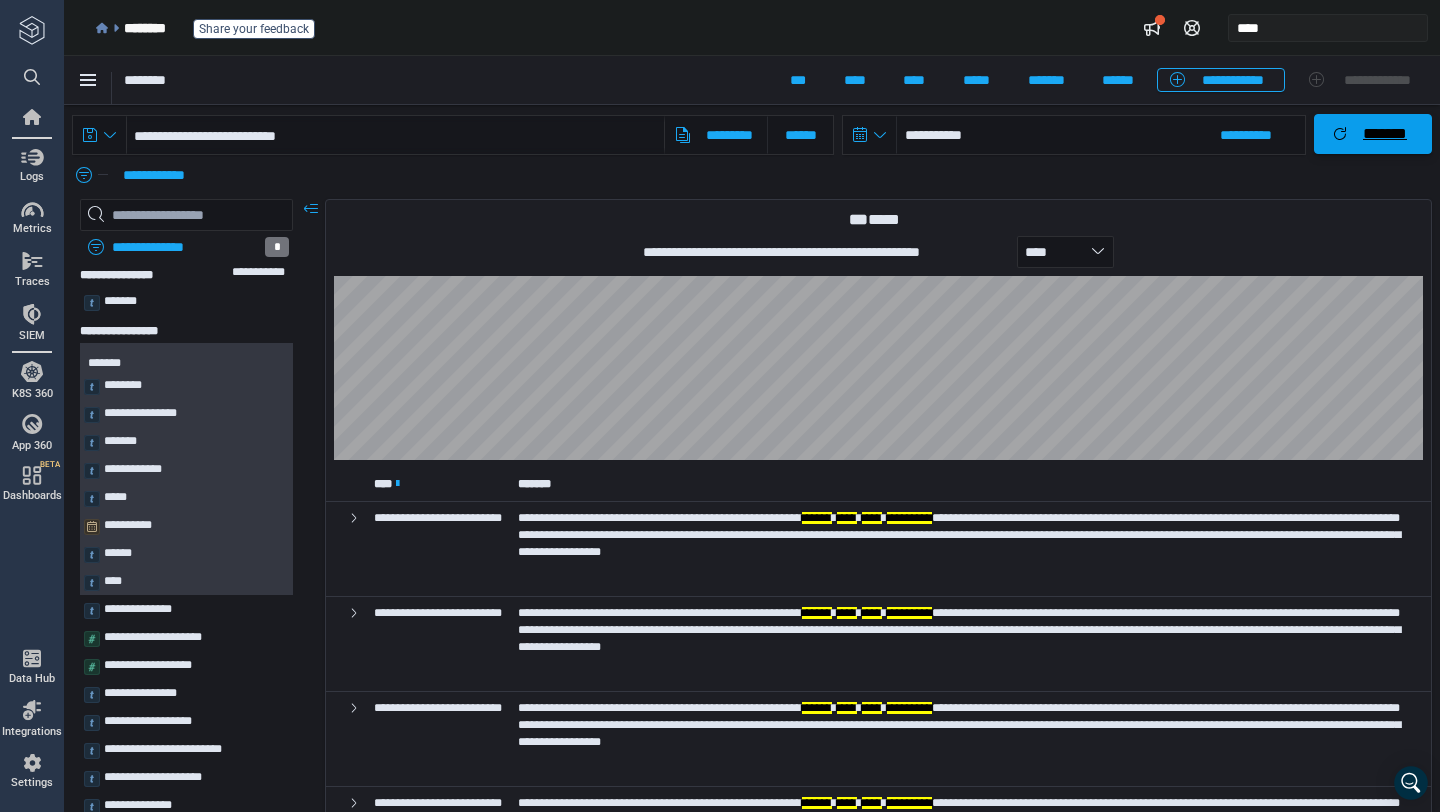 click on "*******" at bounding box center (1385, 134) 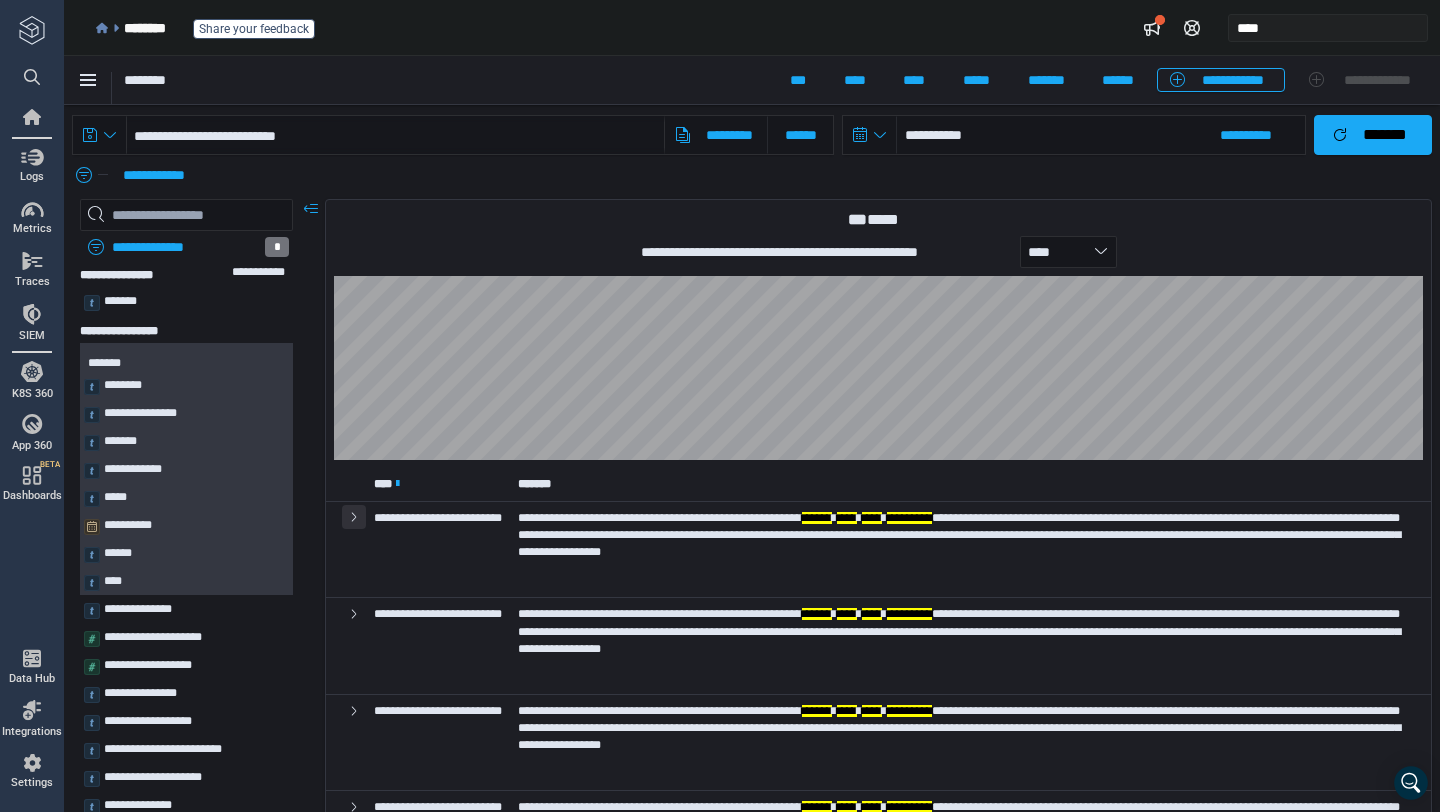click 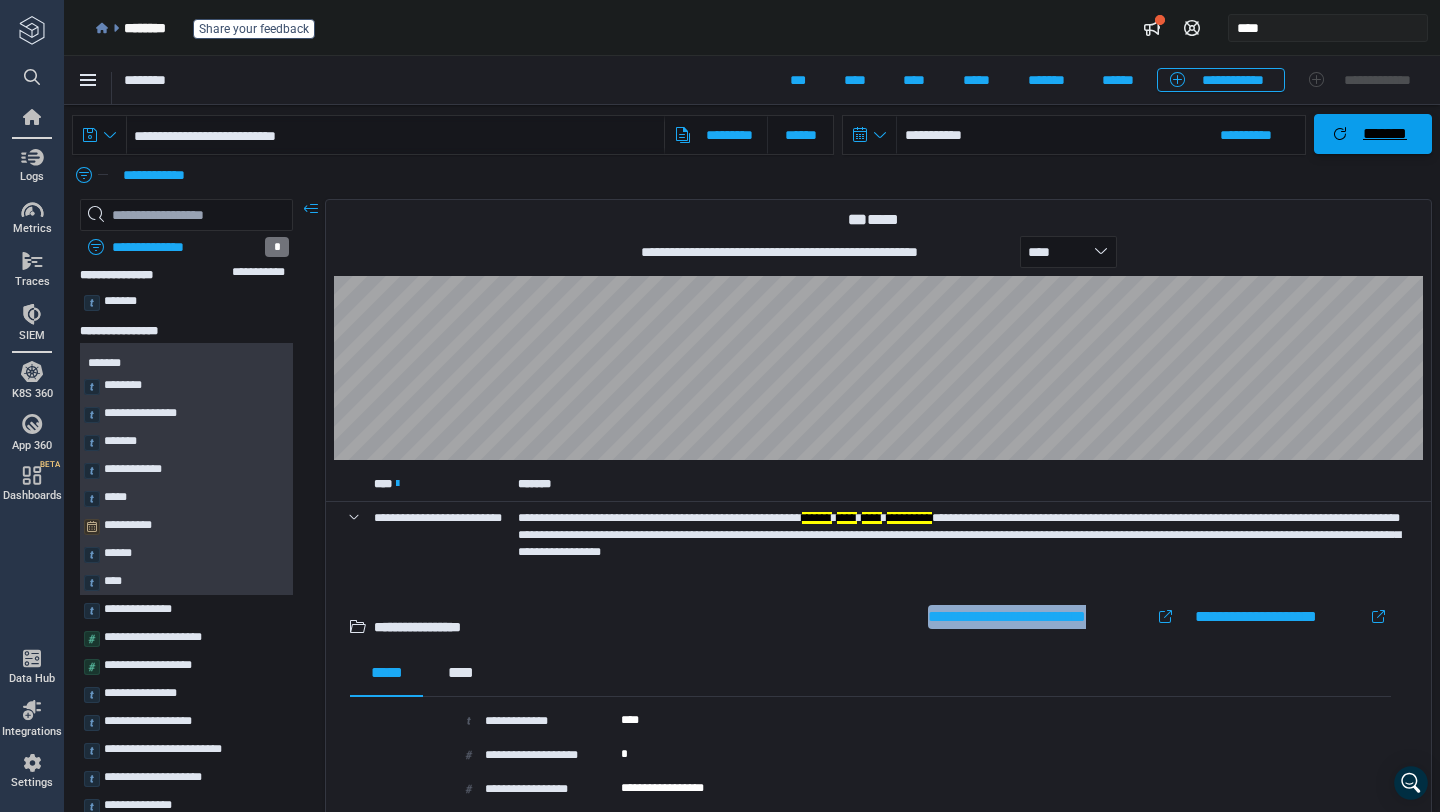 click on "*******" at bounding box center (1385, 134) 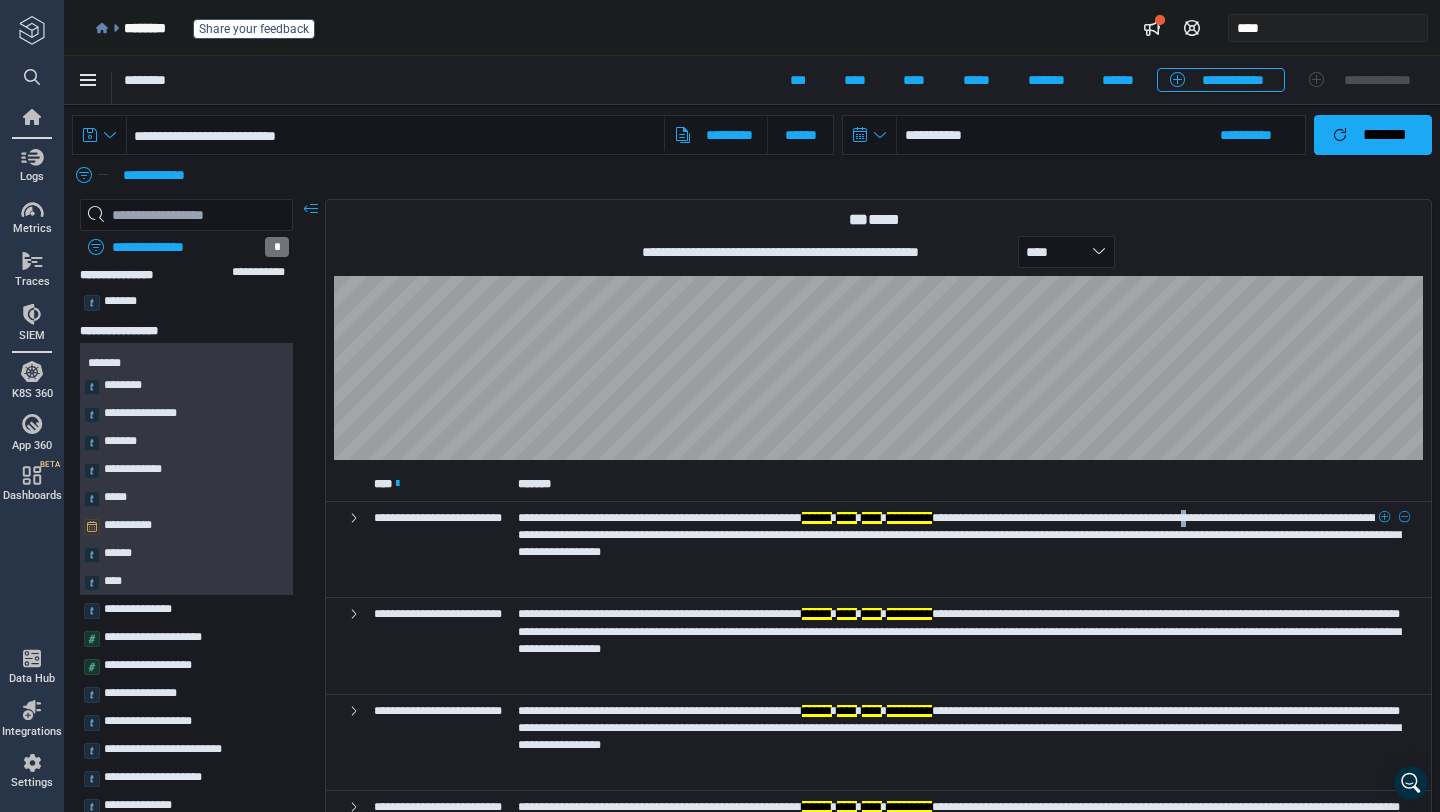 click on "**********" at bounding box center (959, 535) 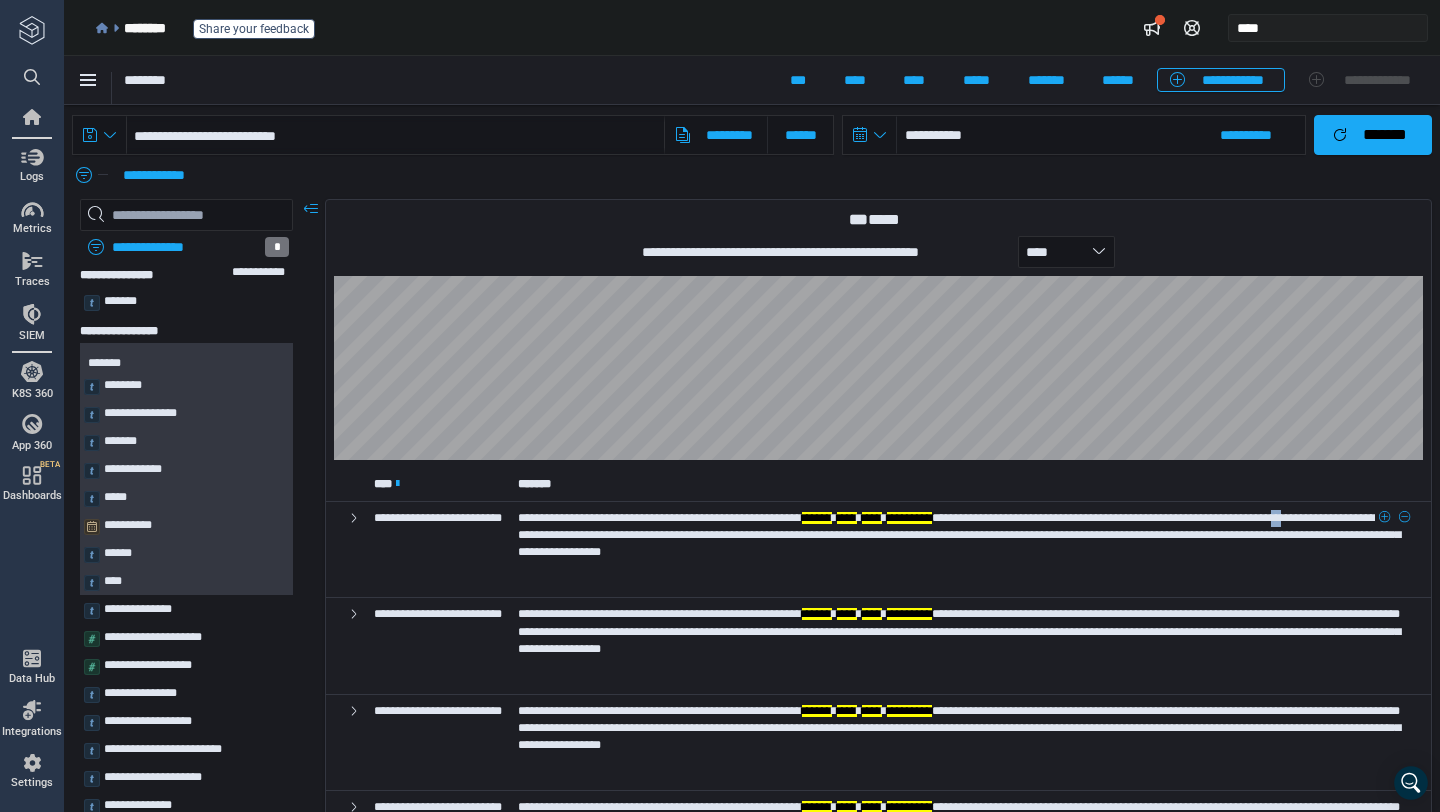 drag, startPoint x: 838, startPoint y: 537, endPoint x: 852, endPoint y: 534, distance: 14.3178215 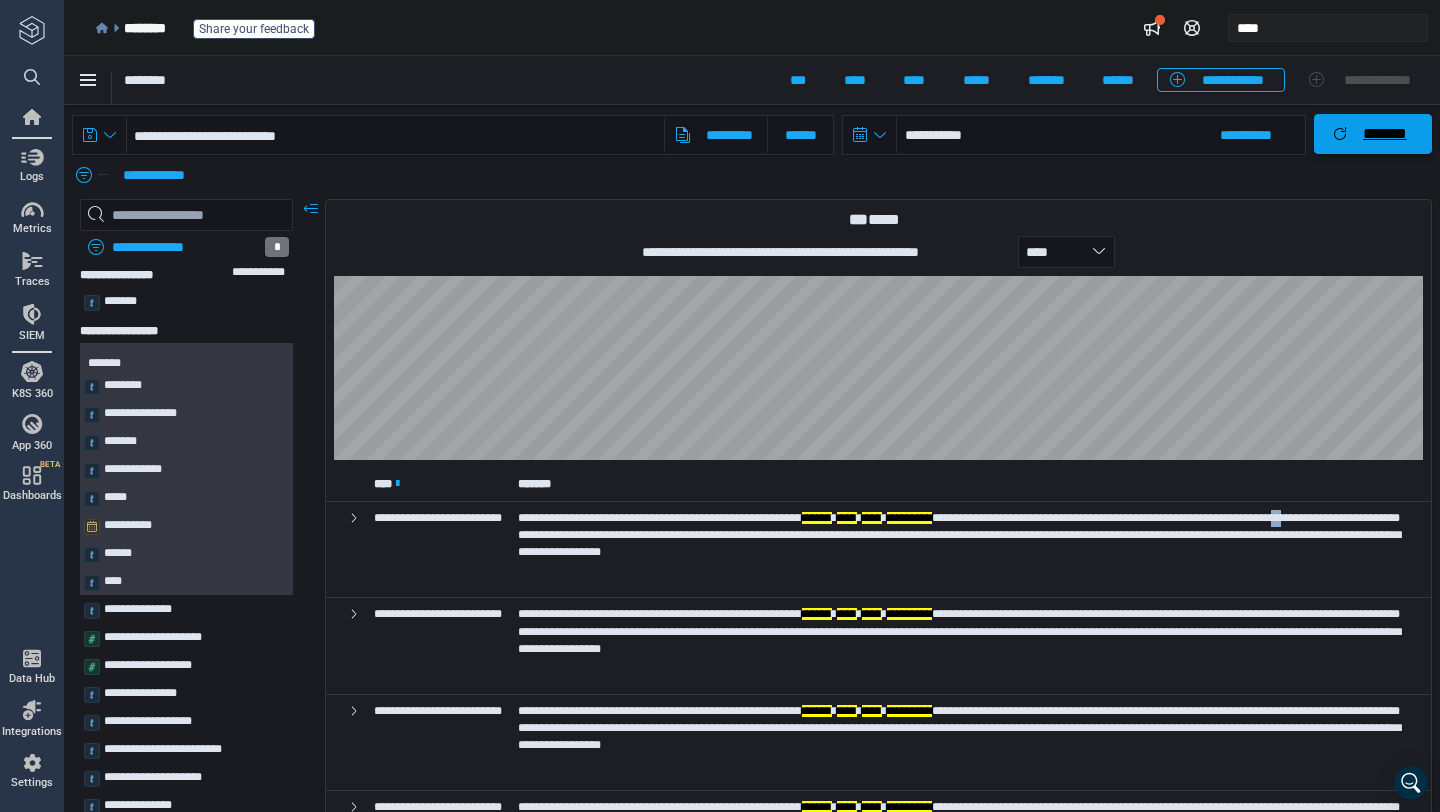 click on "*******" at bounding box center (1373, 134) 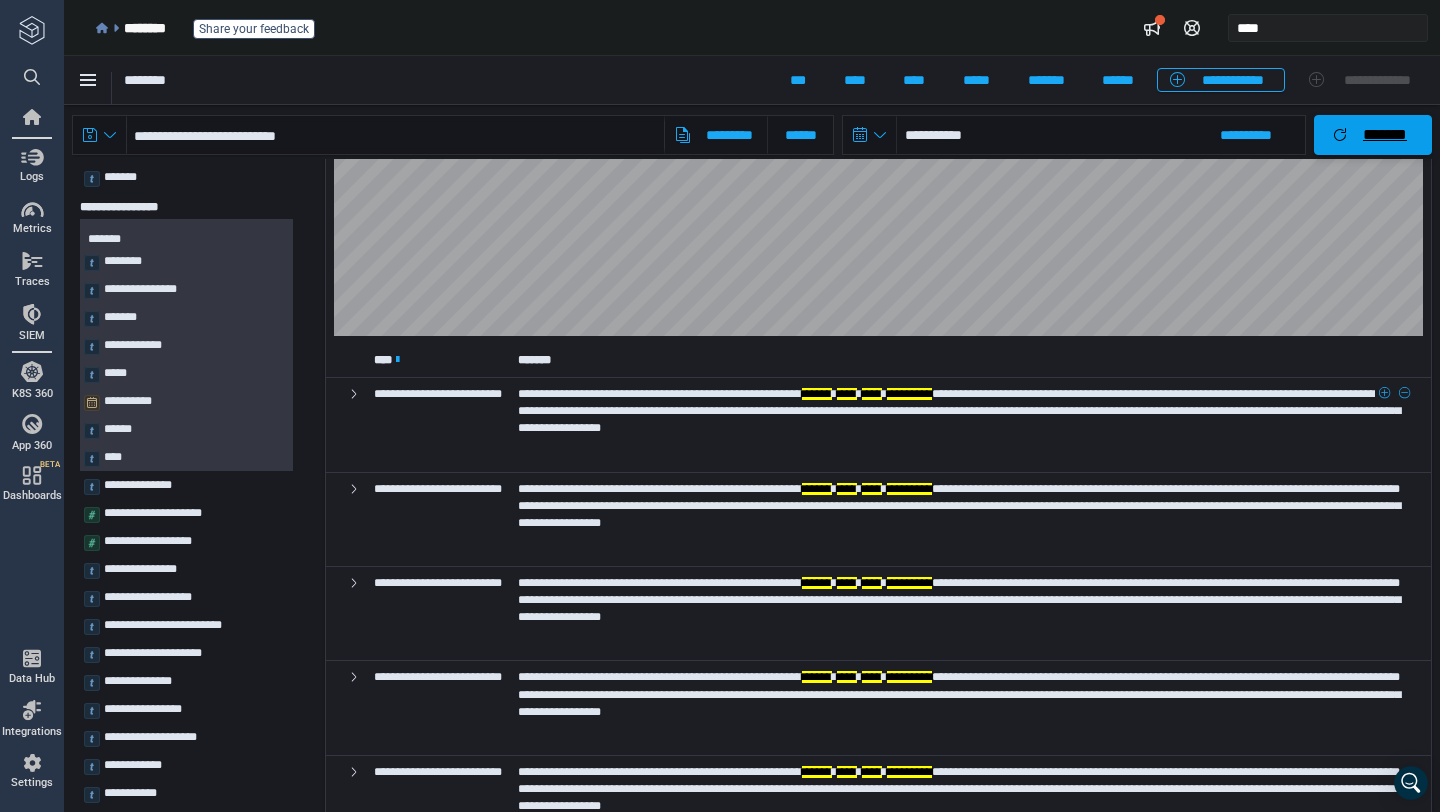scroll, scrollTop: 148, scrollLeft: 0, axis: vertical 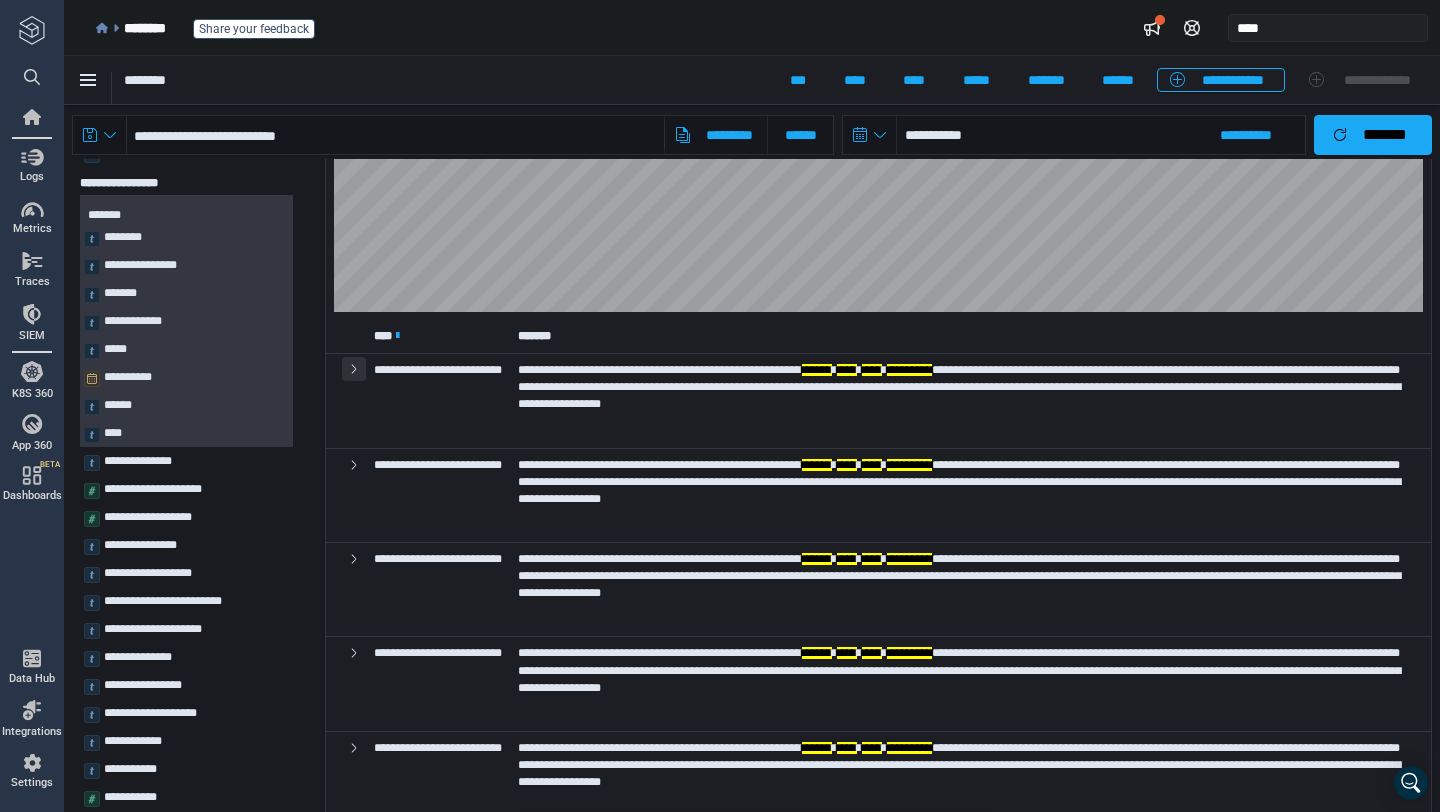 click 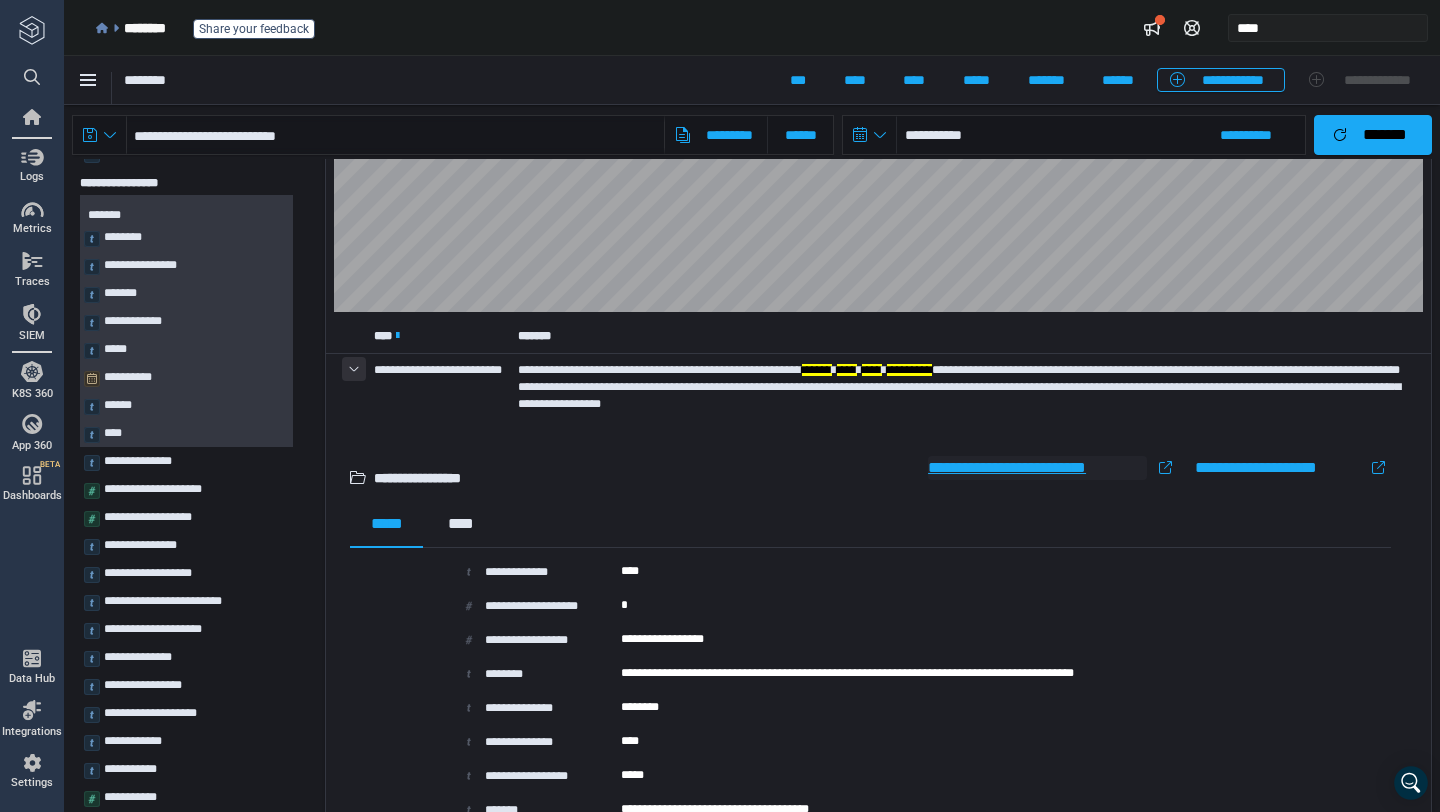 type 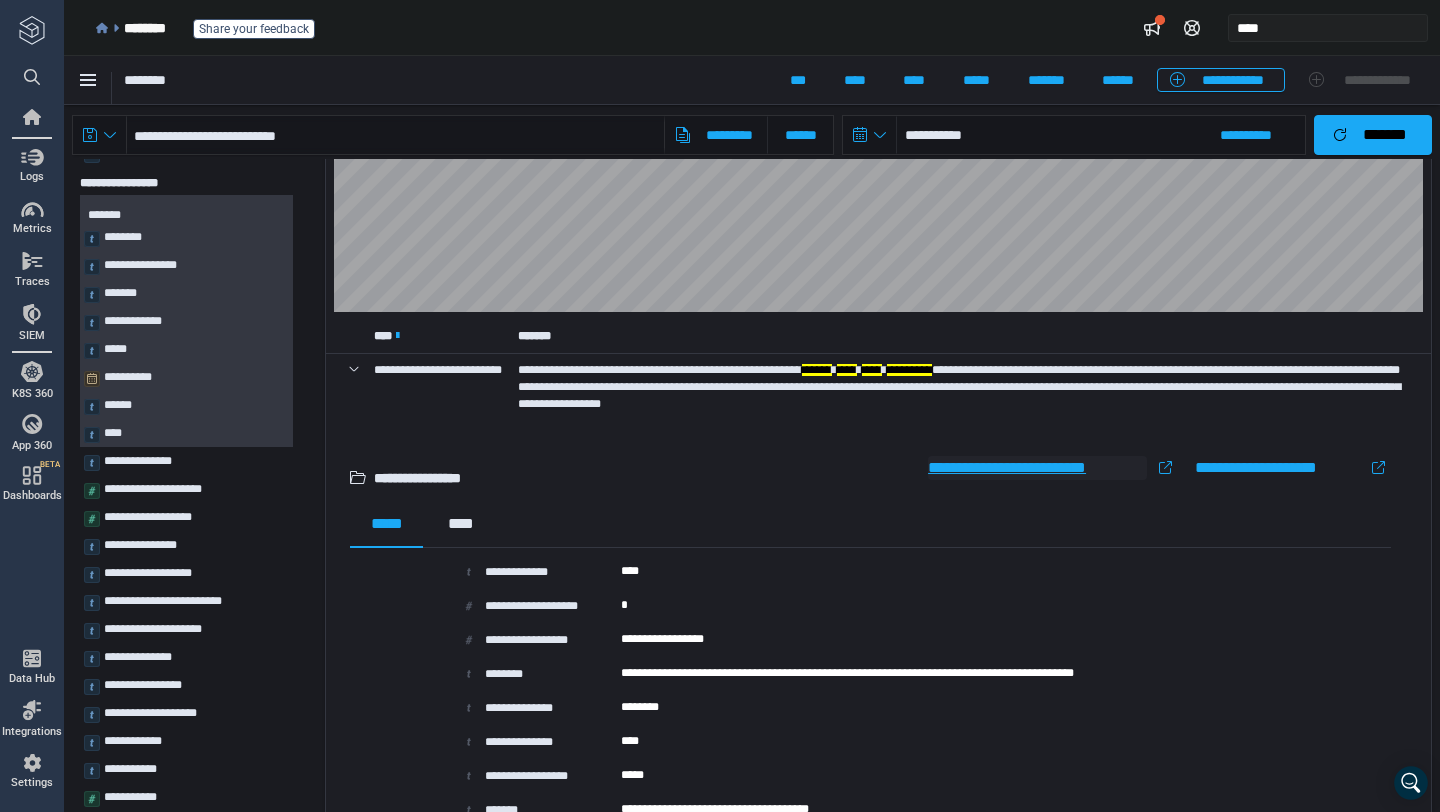 click on "**********" at bounding box center (1037, 468) 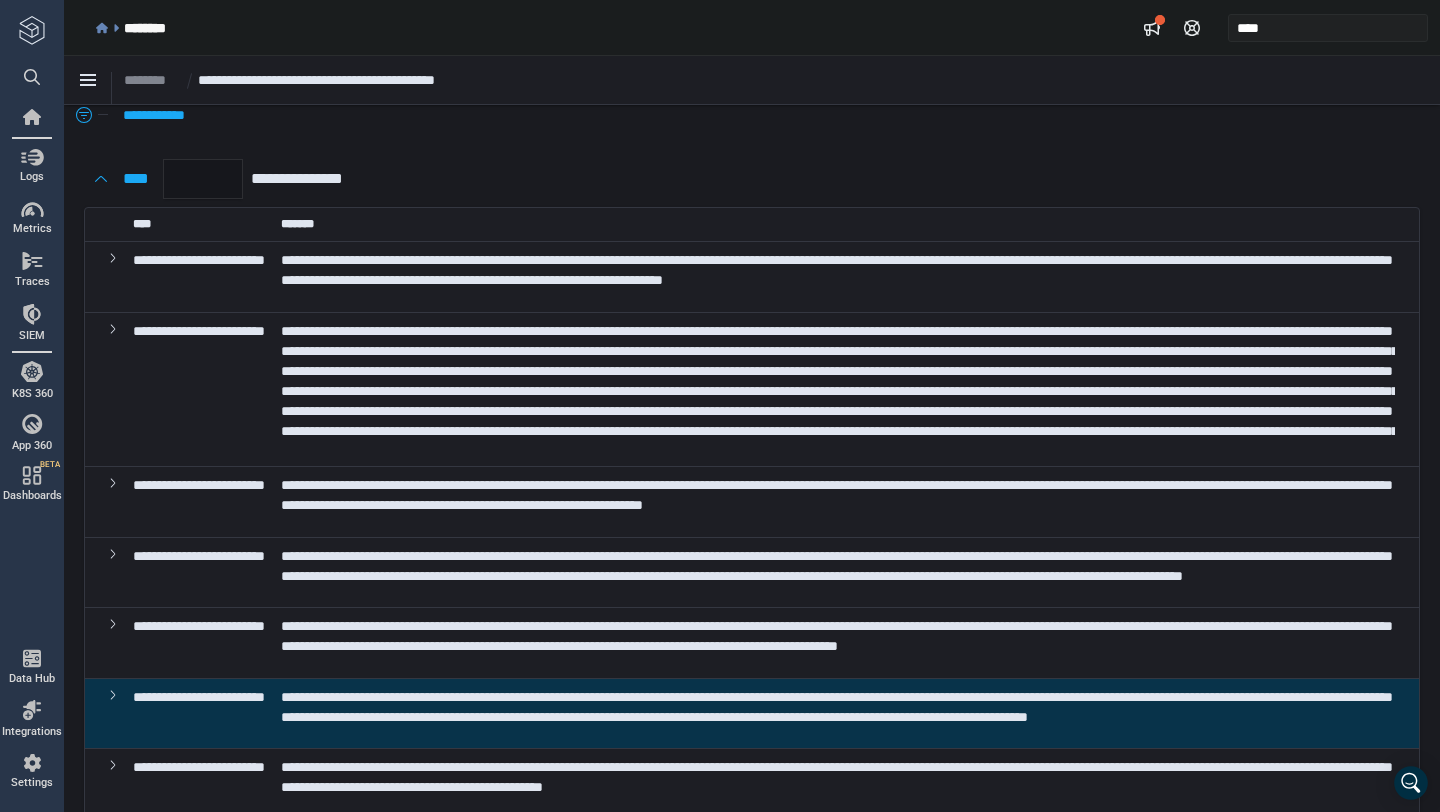 scroll, scrollTop: 51, scrollLeft: 0, axis: vertical 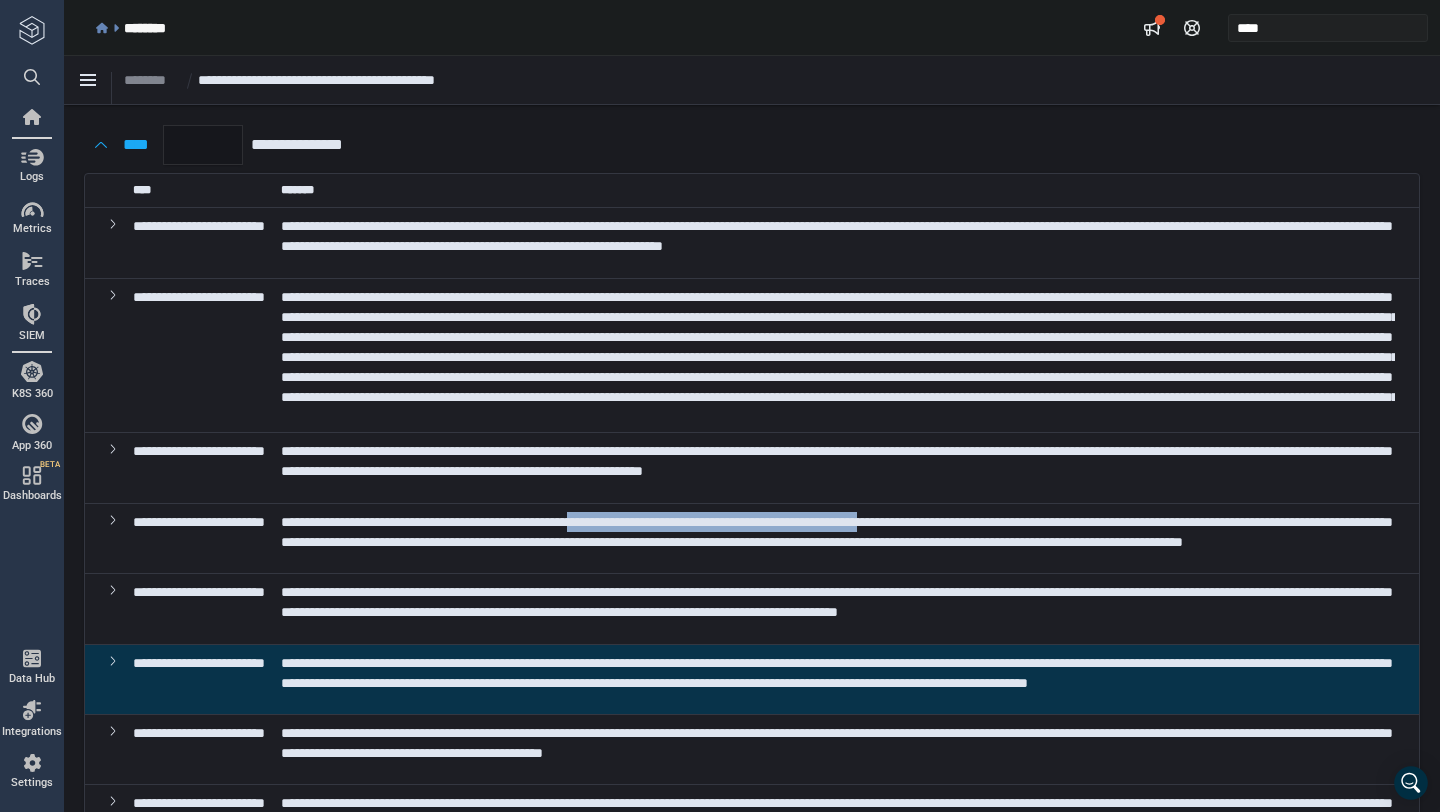 drag, startPoint x: 750, startPoint y: 488, endPoint x: 1128, endPoint y: 487, distance: 378.0013 